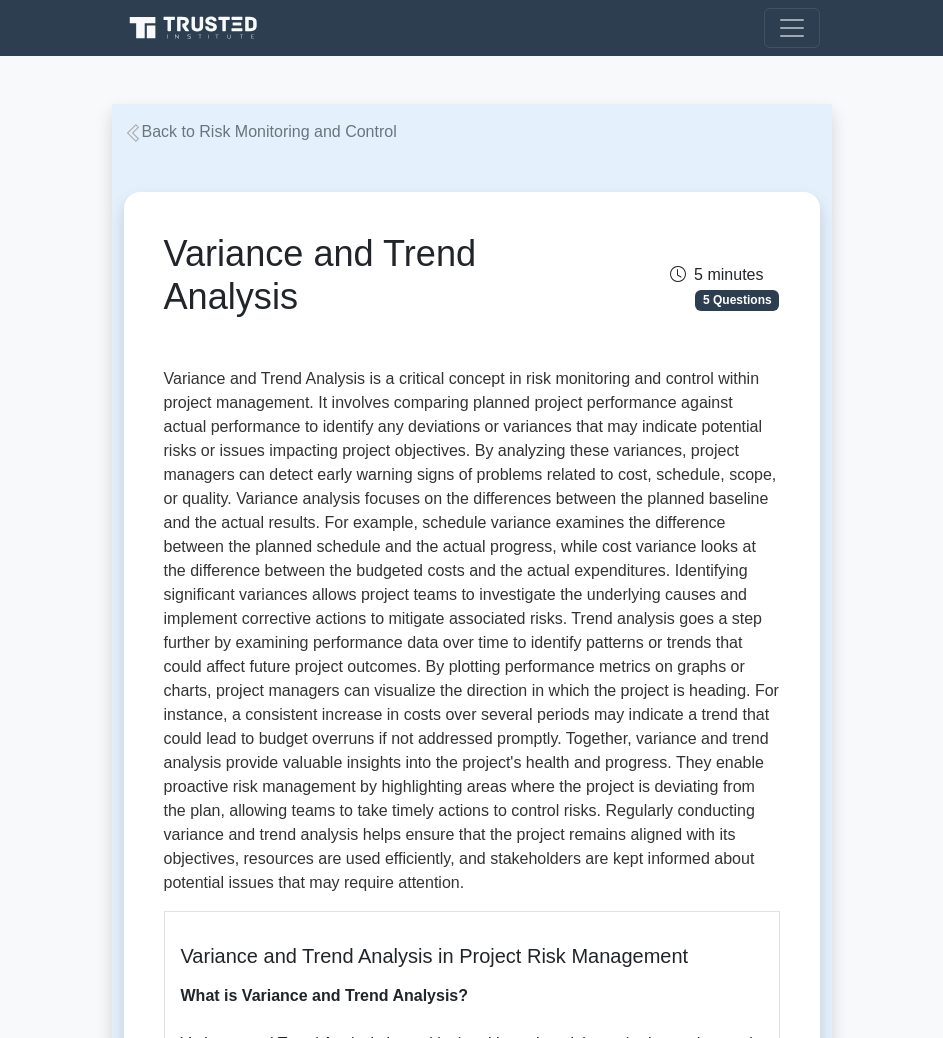 scroll, scrollTop: 0, scrollLeft: 0, axis: both 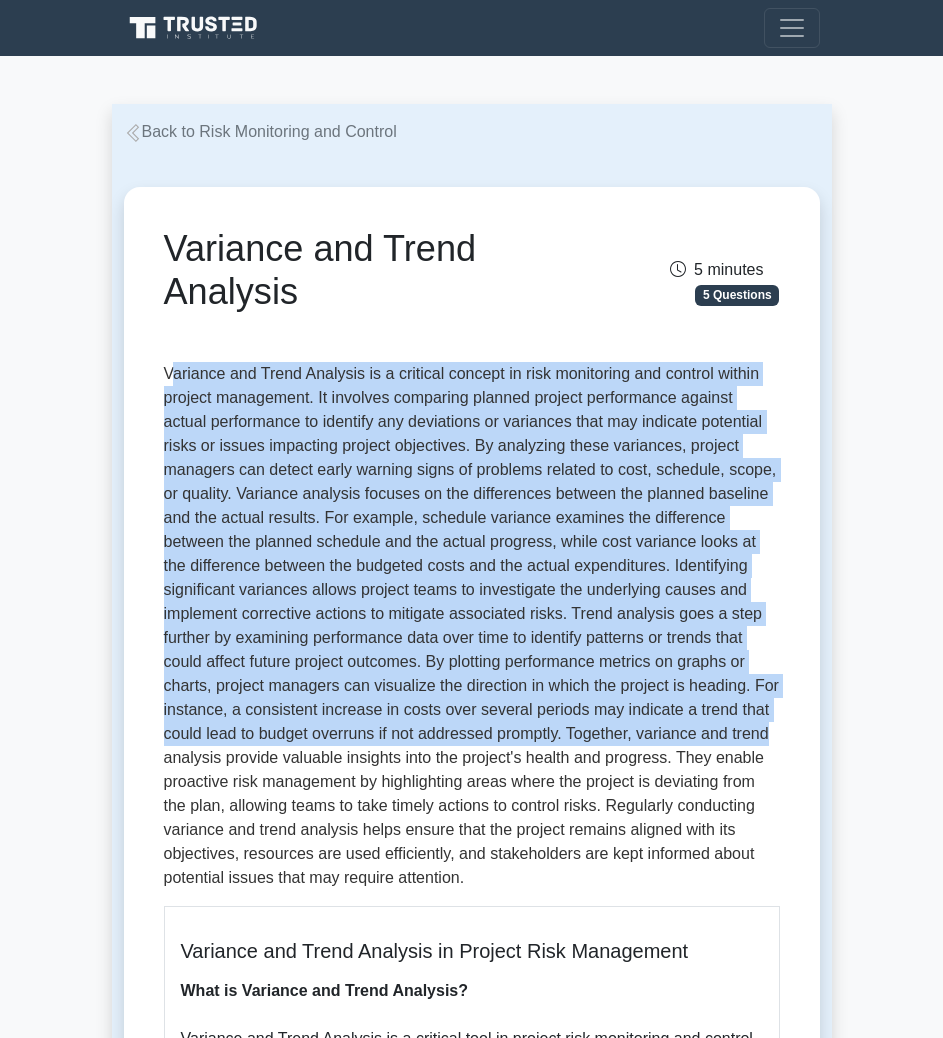 drag, startPoint x: 168, startPoint y: 370, endPoint x: 788, endPoint y: 743, distance: 723.55304 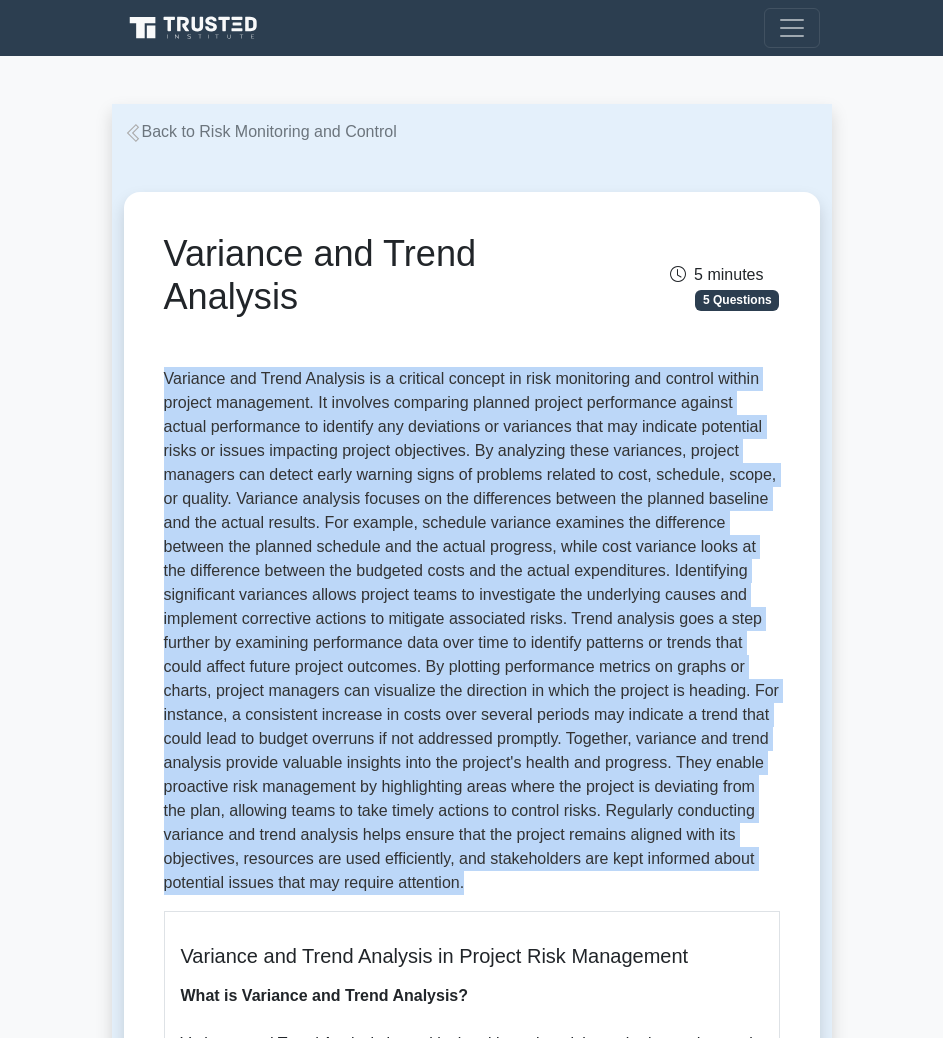 drag, startPoint x: 476, startPoint y: 880, endPoint x: 85, endPoint y: 376, distance: 637.88477 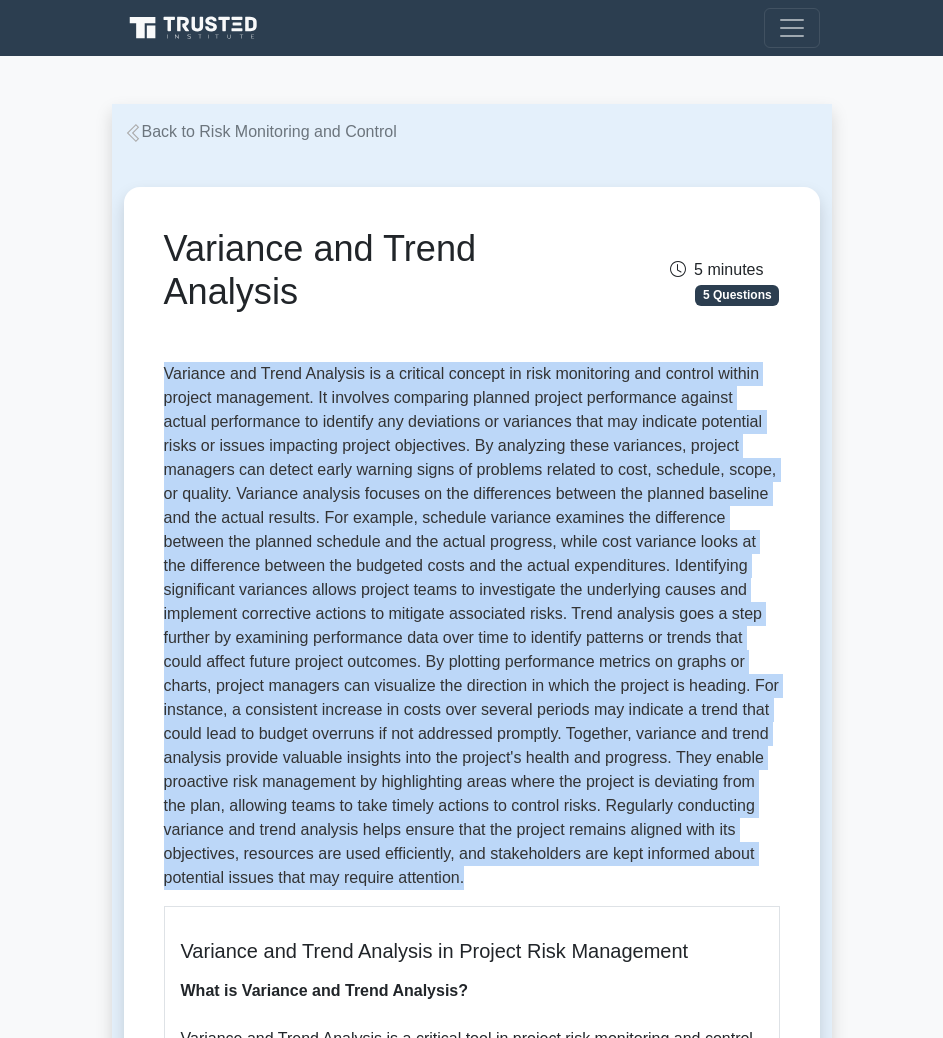 click at bounding box center (472, 626) 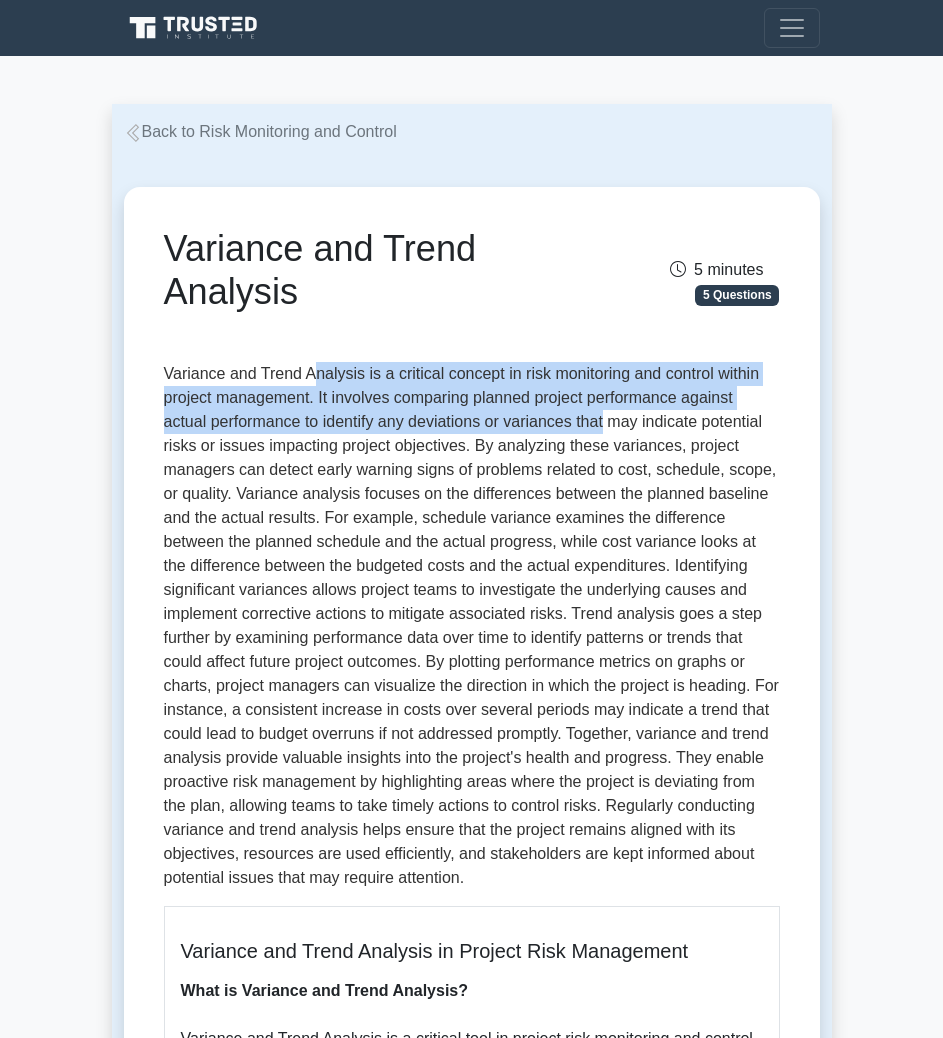 drag, startPoint x: 417, startPoint y: 372, endPoint x: 604, endPoint y: 414, distance: 191.65855 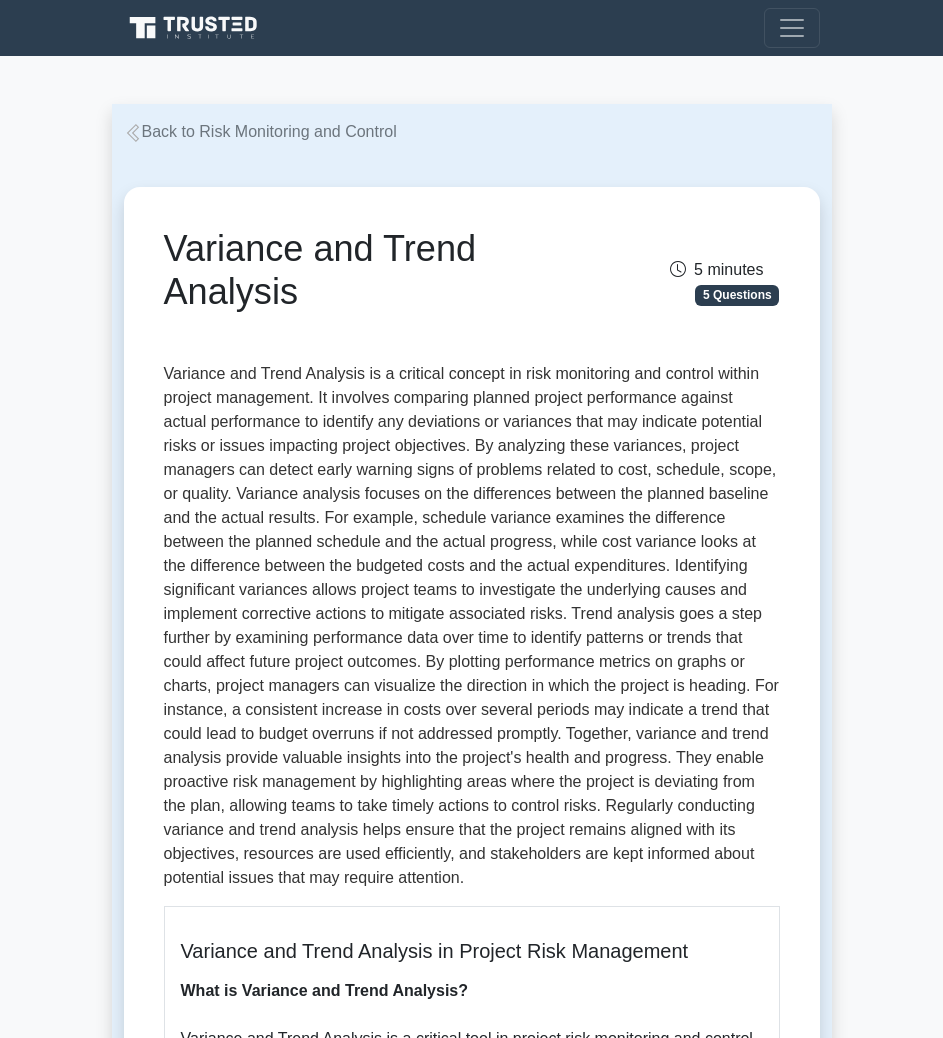 click at bounding box center (472, 626) 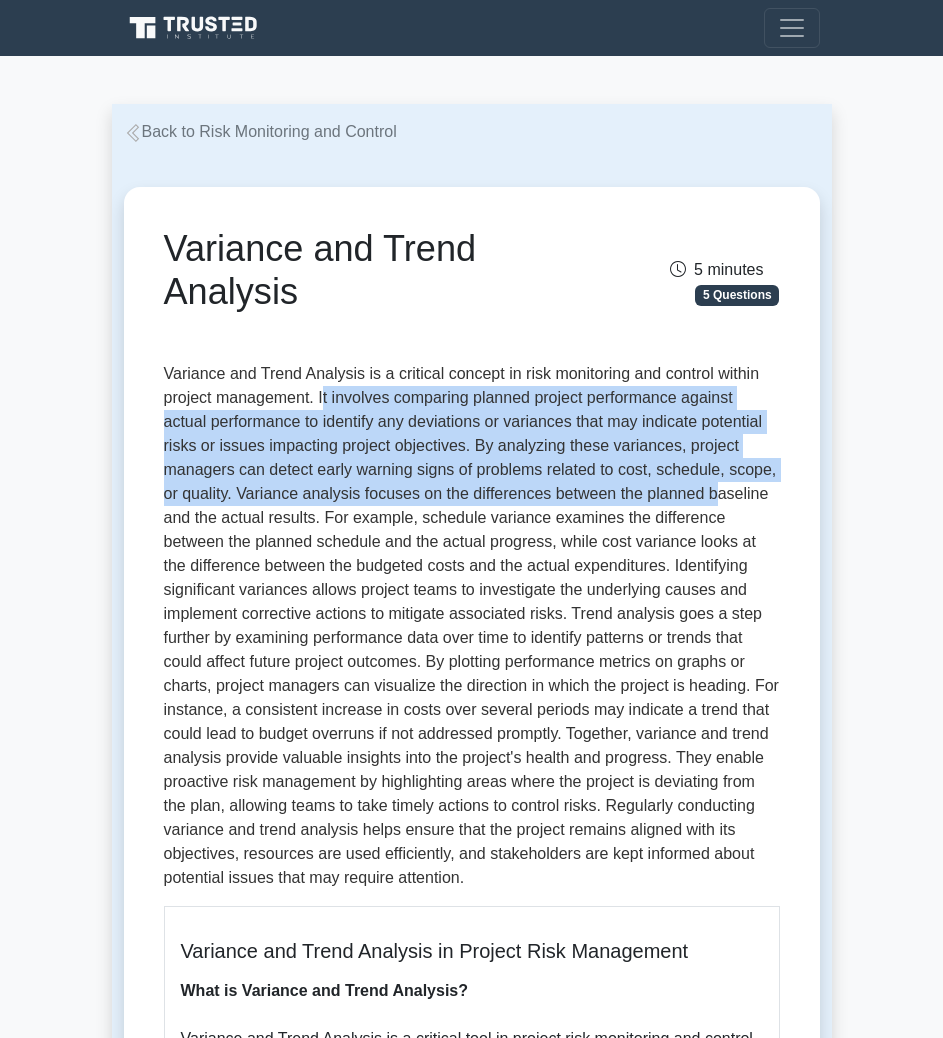 drag, startPoint x: 324, startPoint y: 403, endPoint x: 713, endPoint y: 501, distance: 401.15457 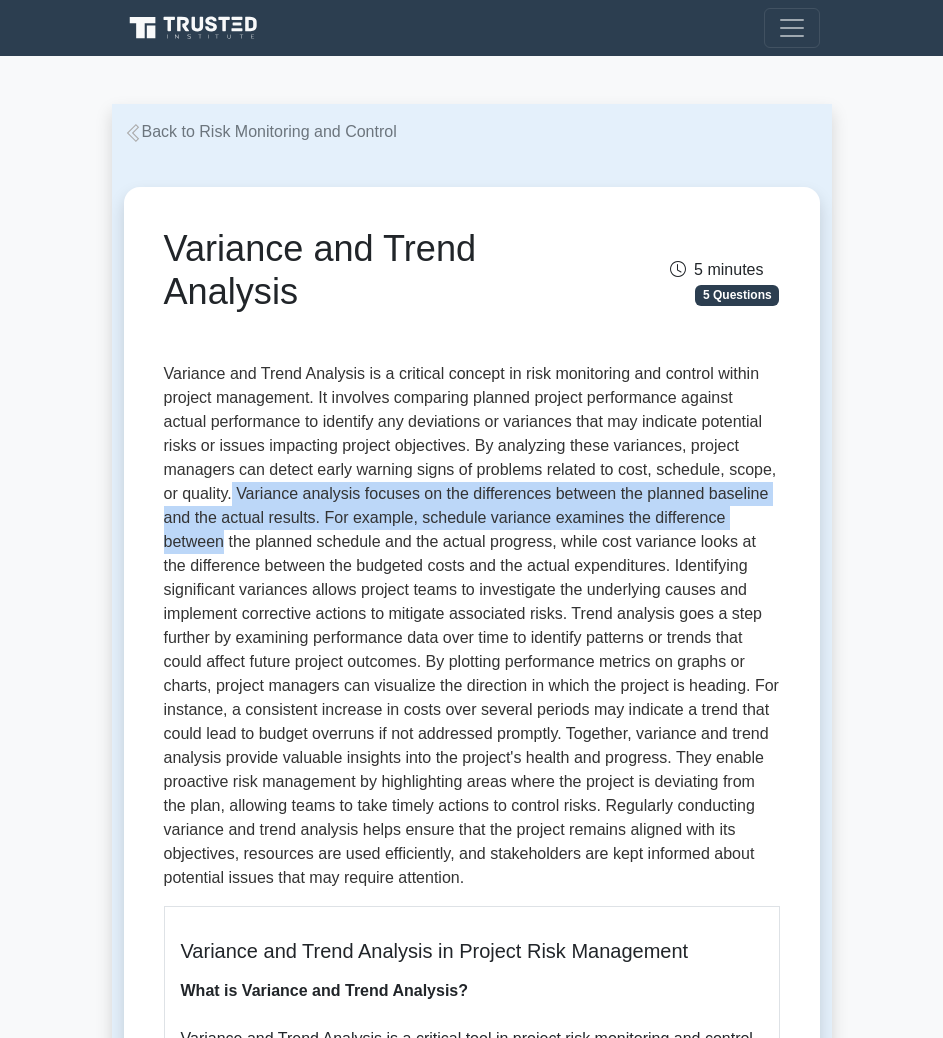 drag, startPoint x: 234, startPoint y: 494, endPoint x: 784, endPoint y: 509, distance: 550.2045 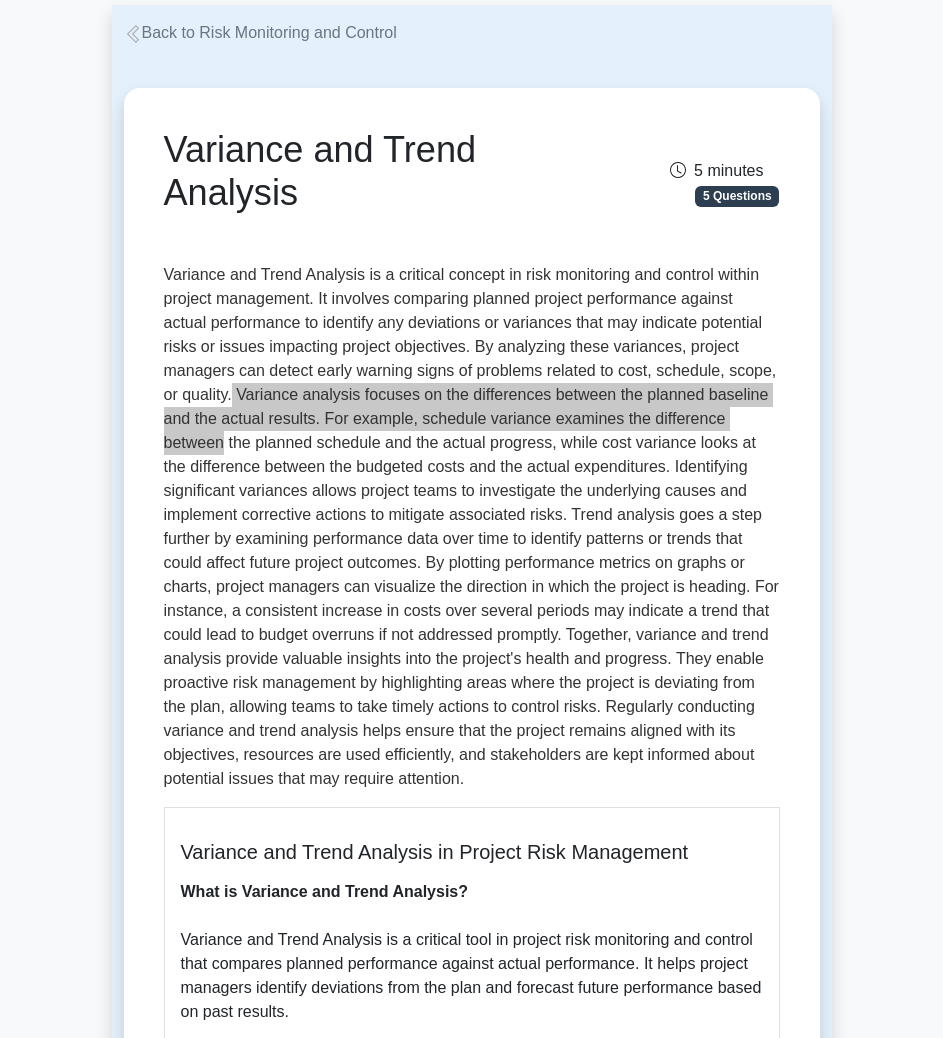 scroll, scrollTop: 100, scrollLeft: 0, axis: vertical 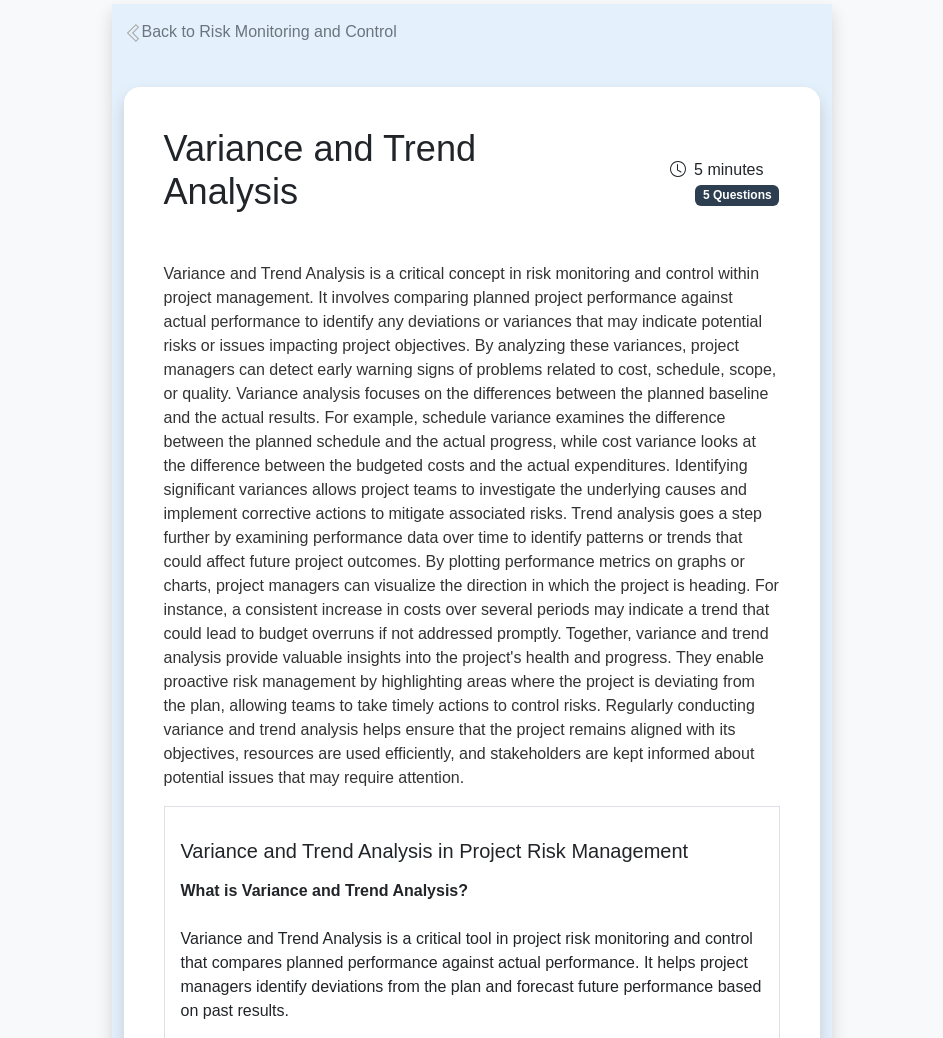 click at bounding box center [472, 526] 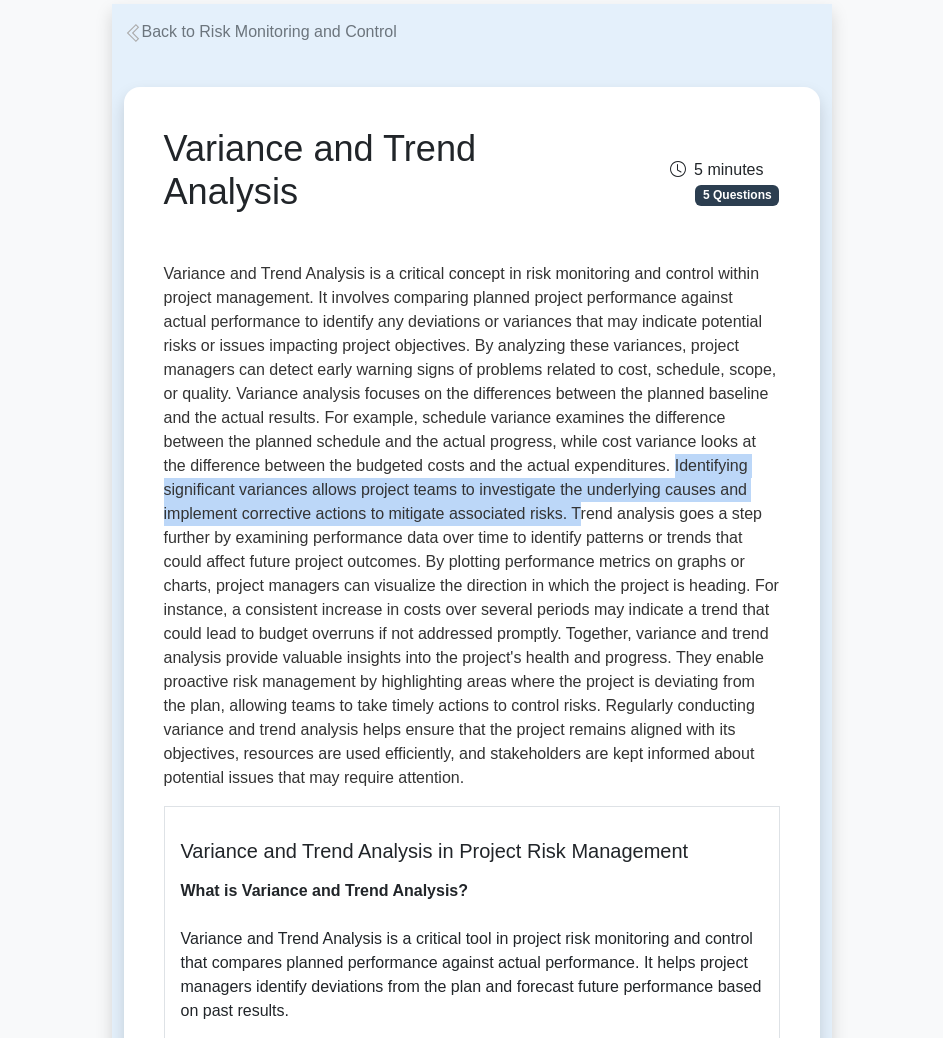 drag, startPoint x: 646, startPoint y: 463, endPoint x: 580, endPoint y: 526, distance: 91.24144 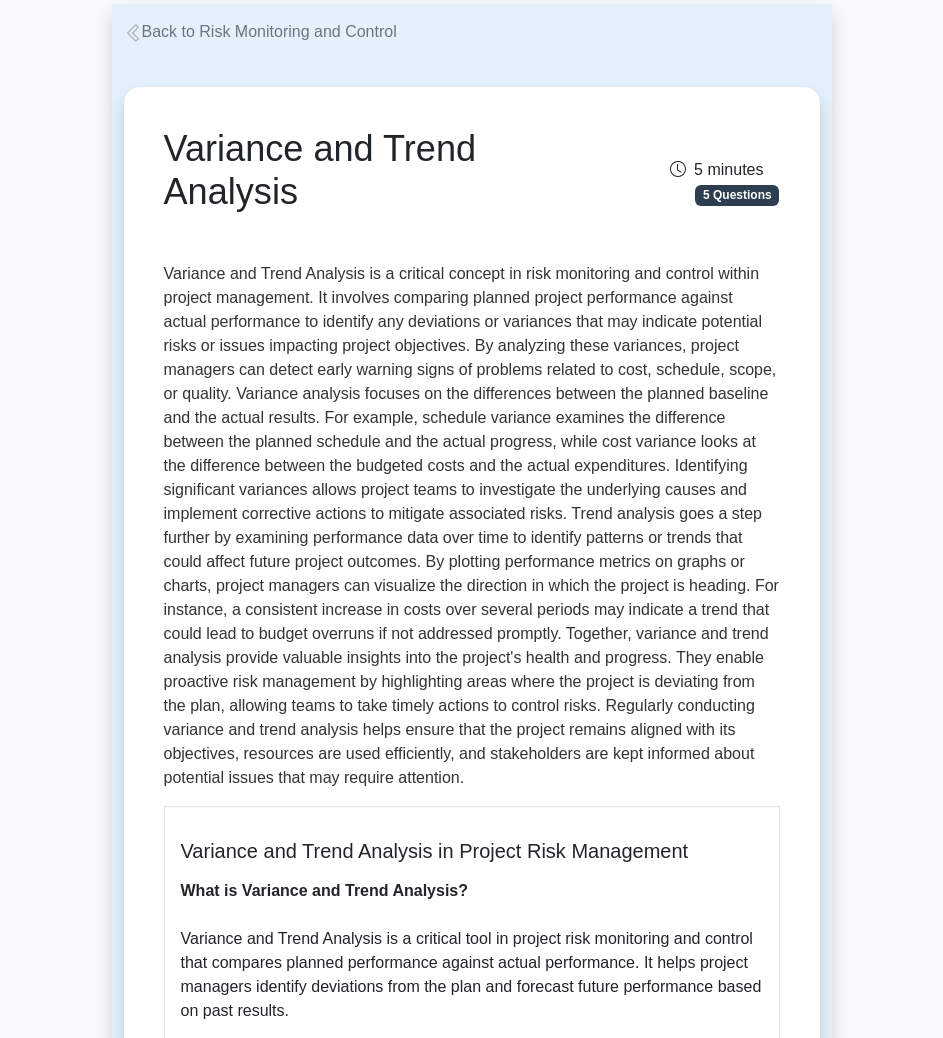 click at bounding box center [472, 526] 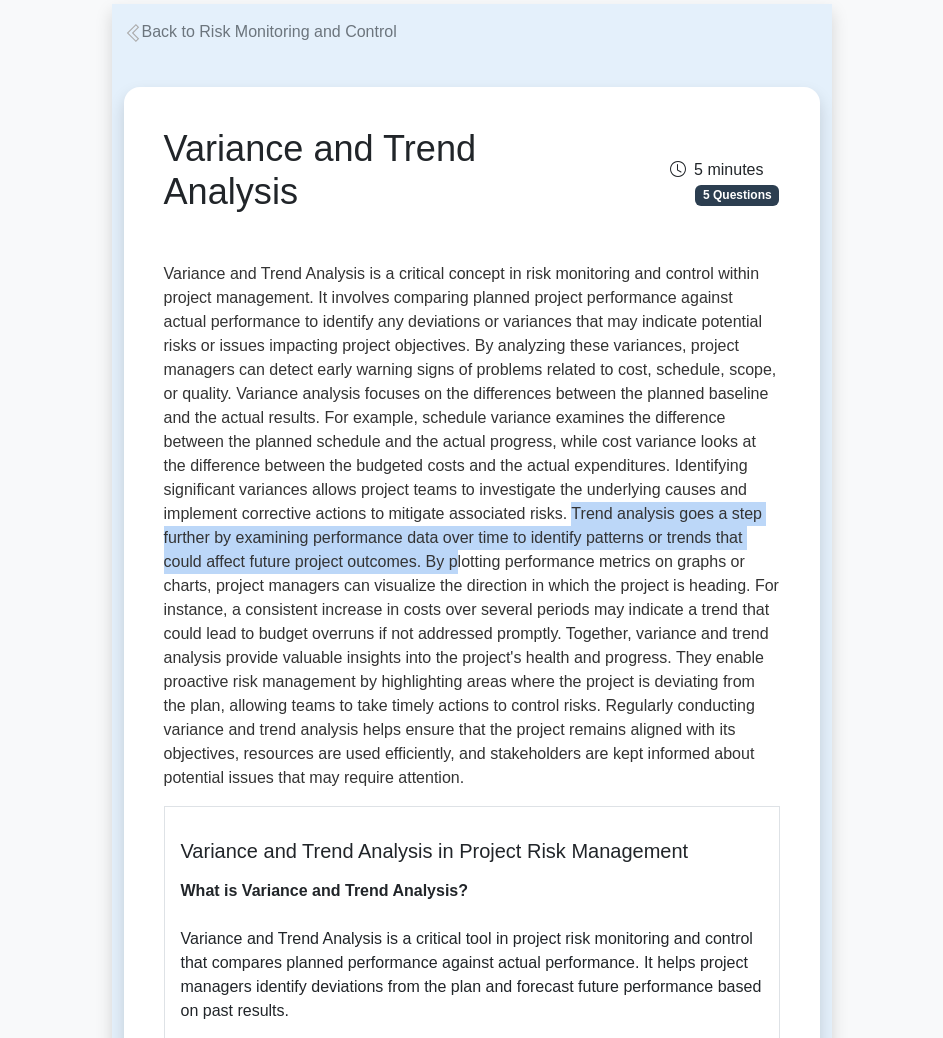 drag, startPoint x: 570, startPoint y: 511, endPoint x: 457, endPoint y: 572, distance: 128.41339 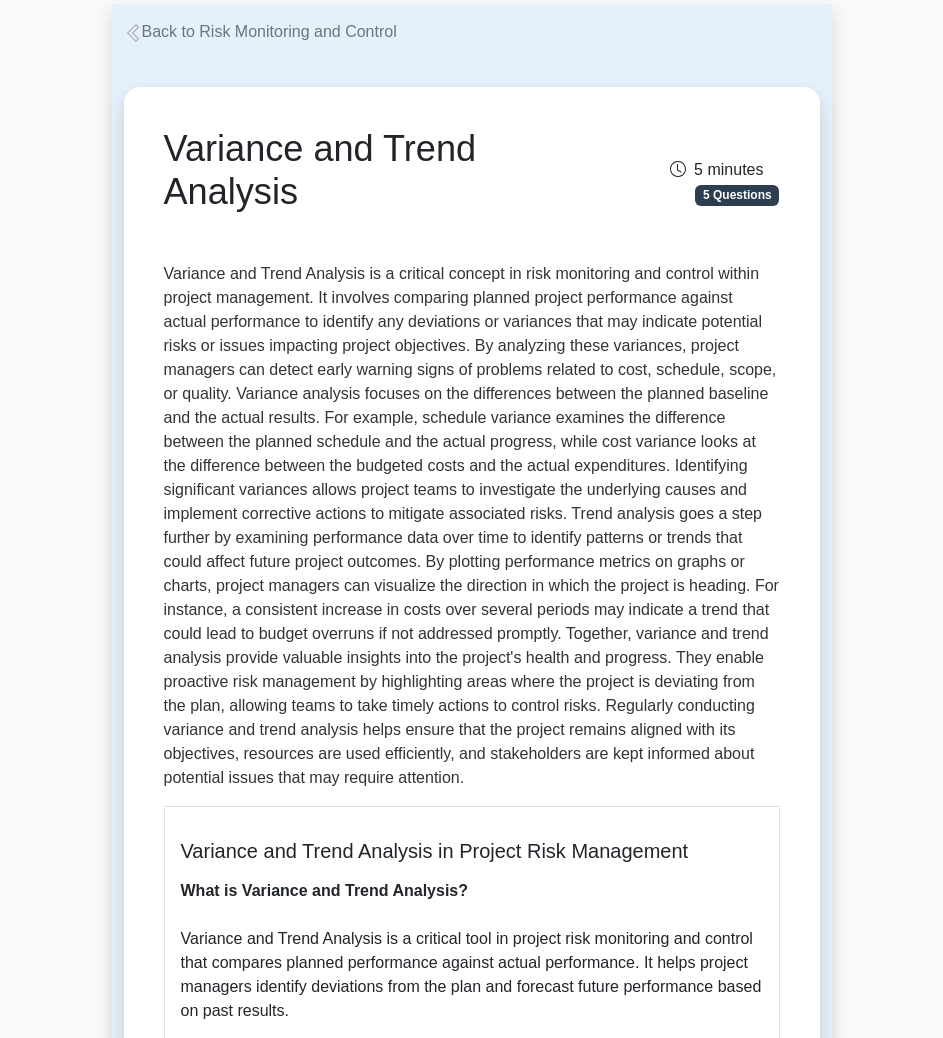 click at bounding box center [472, 526] 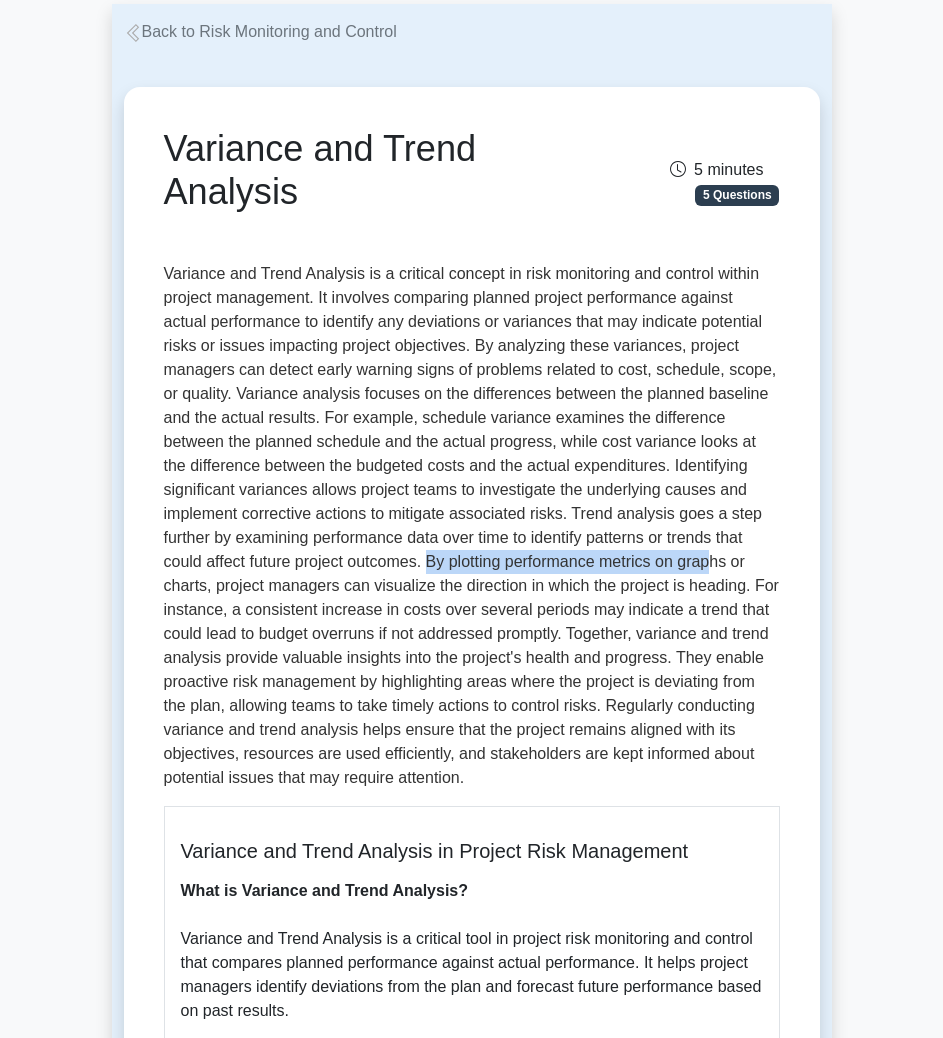 drag, startPoint x: 427, startPoint y: 556, endPoint x: 717, endPoint y: 572, distance: 290.44104 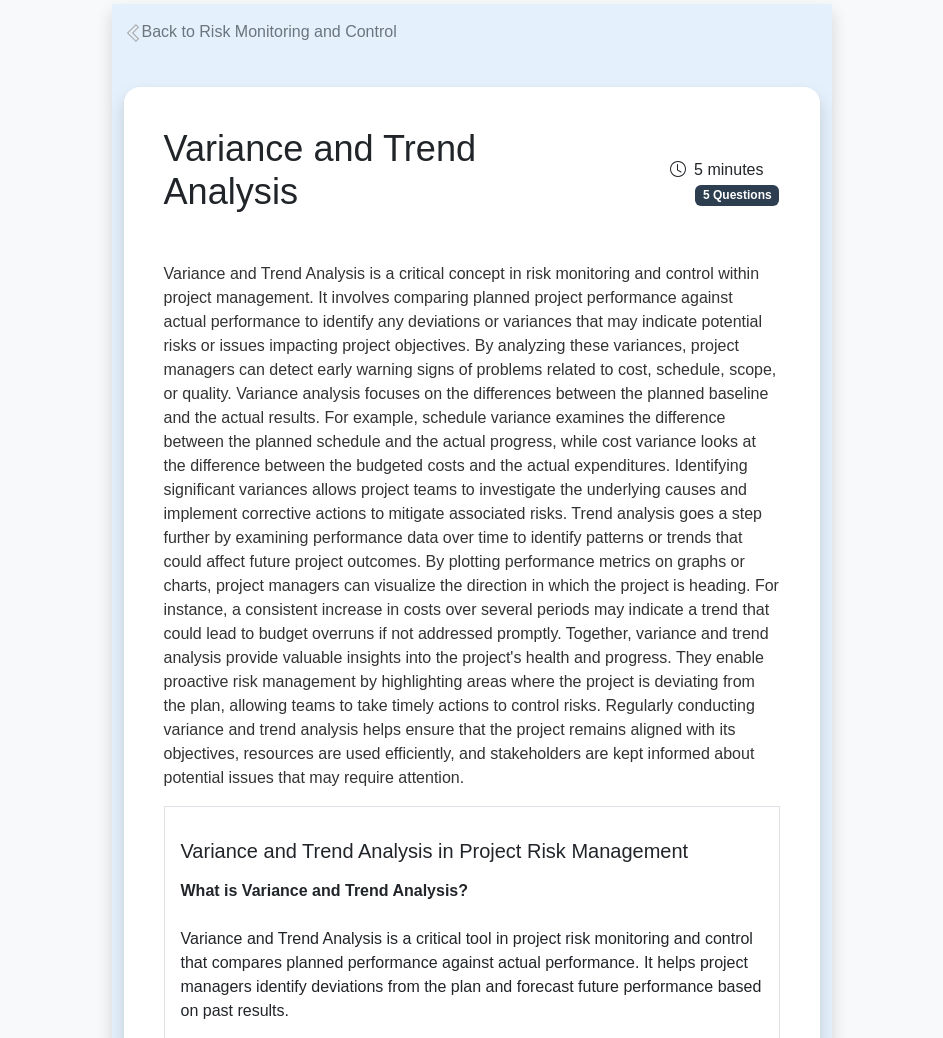 click at bounding box center [472, 526] 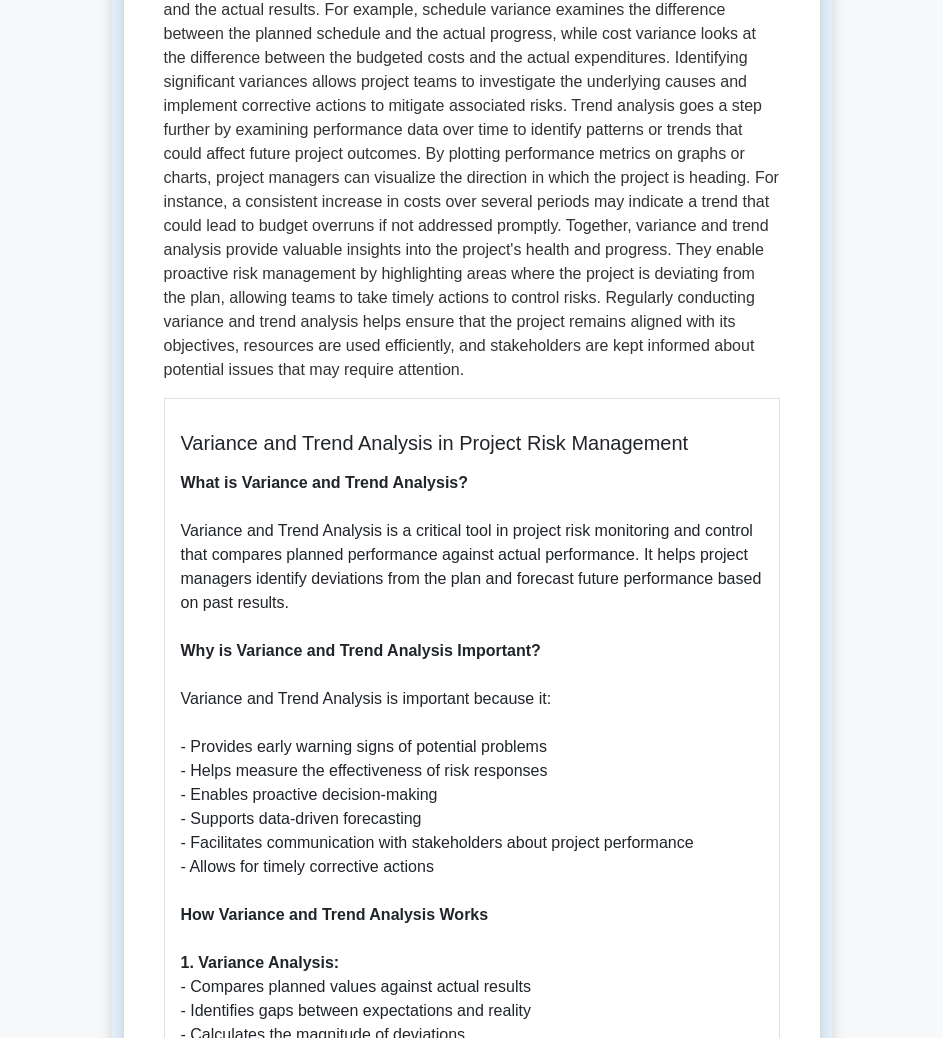 scroll, scrollTop: 400, scrollLeft: 0, axis: vertical 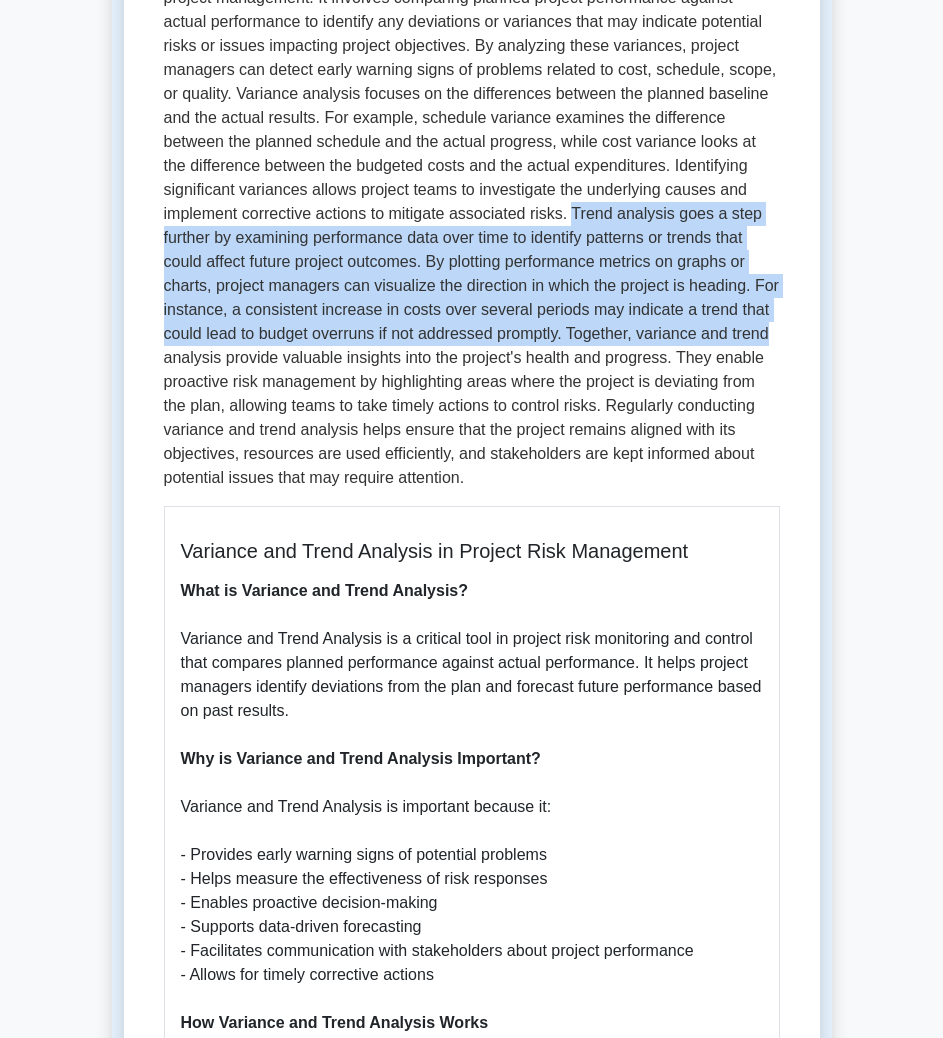 drag, startPoint x: 572, startPoint y: 213, endPoint x: 784, endPoint y: 339, distance: 246.61711 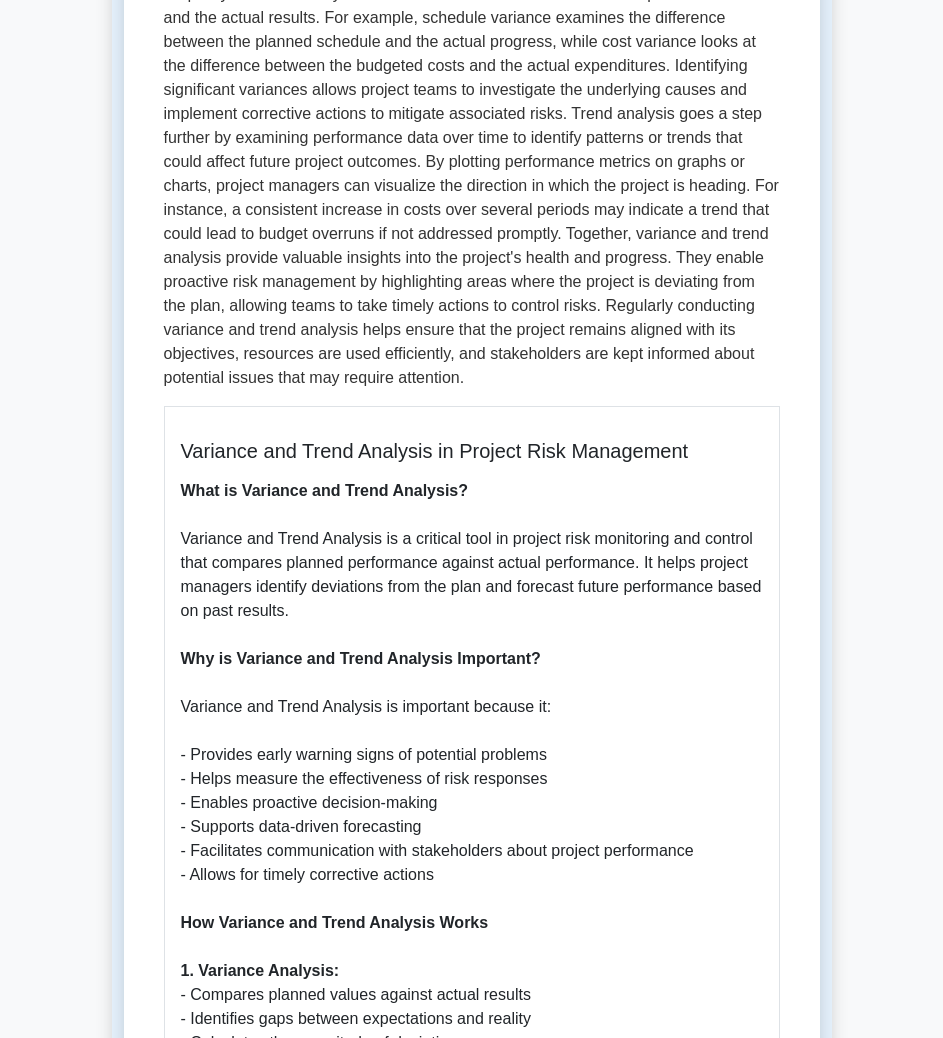 scroll, scrollTop: 600, scrollLeft: 0, axis: vertical 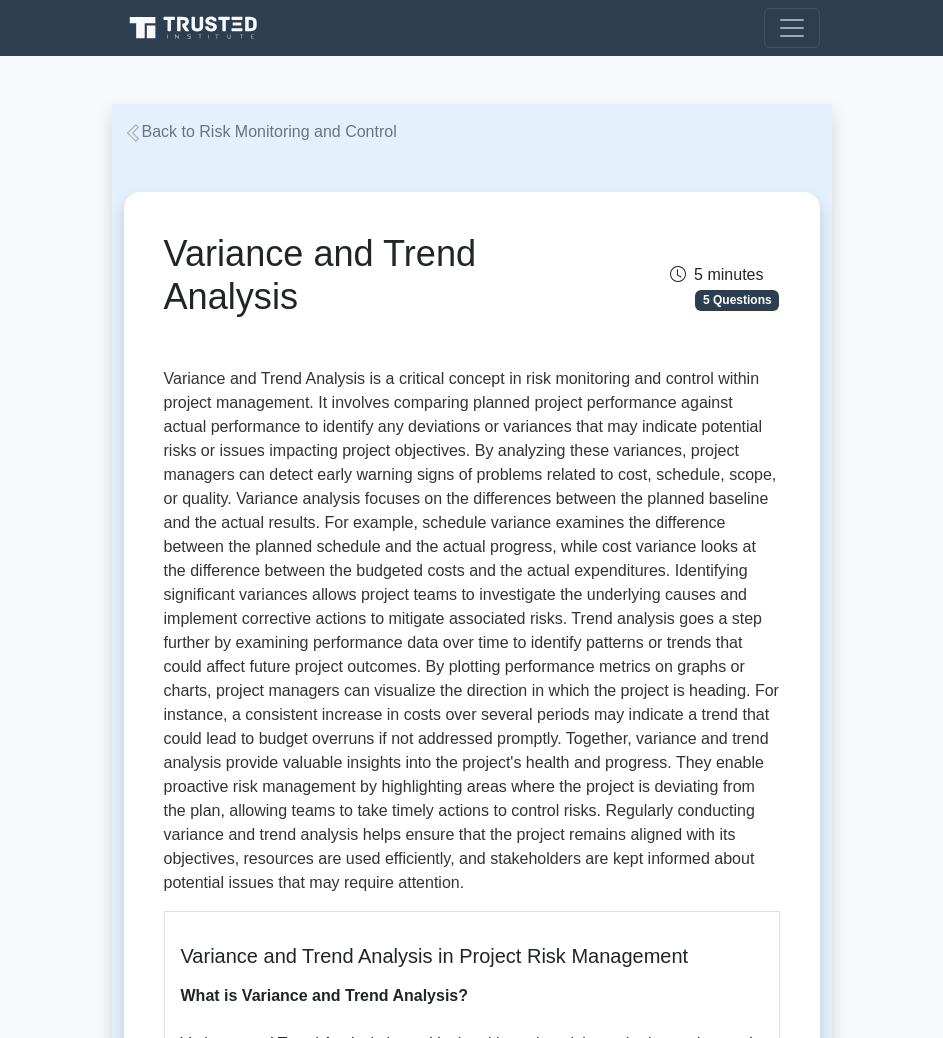 click on "Back to Risk Monitoring and Control" at bounding box center (260, 131) 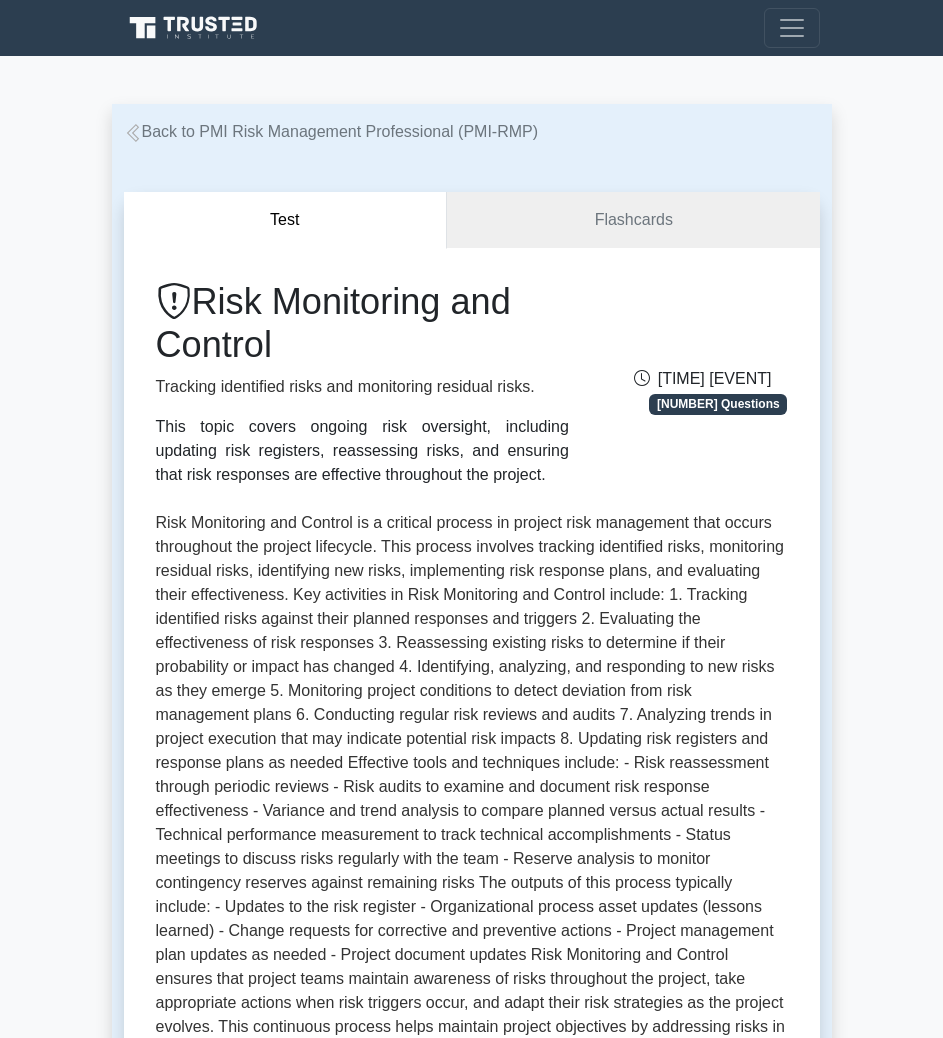 scroll, scrollTop: 0, scrollLeft: 0, axis: both 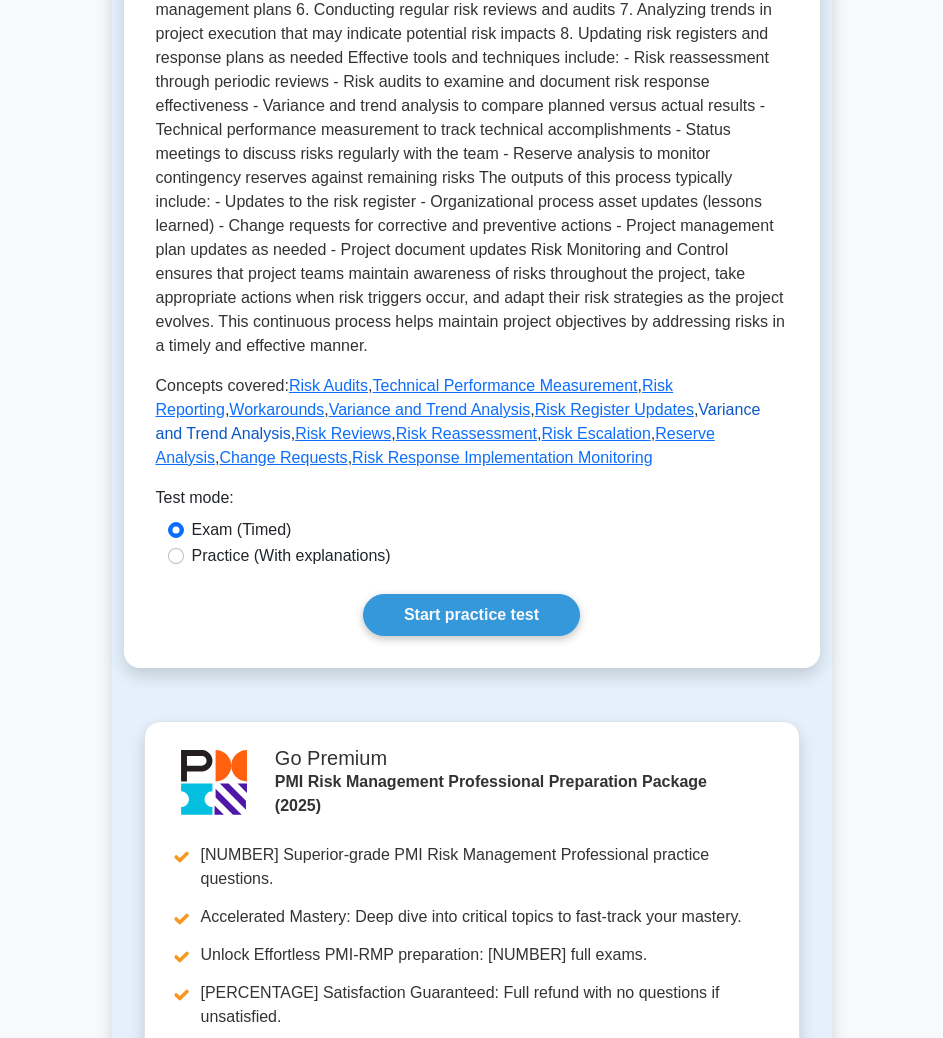 click on "Variance and Trend Analysis" at bounding box center [458, 421] 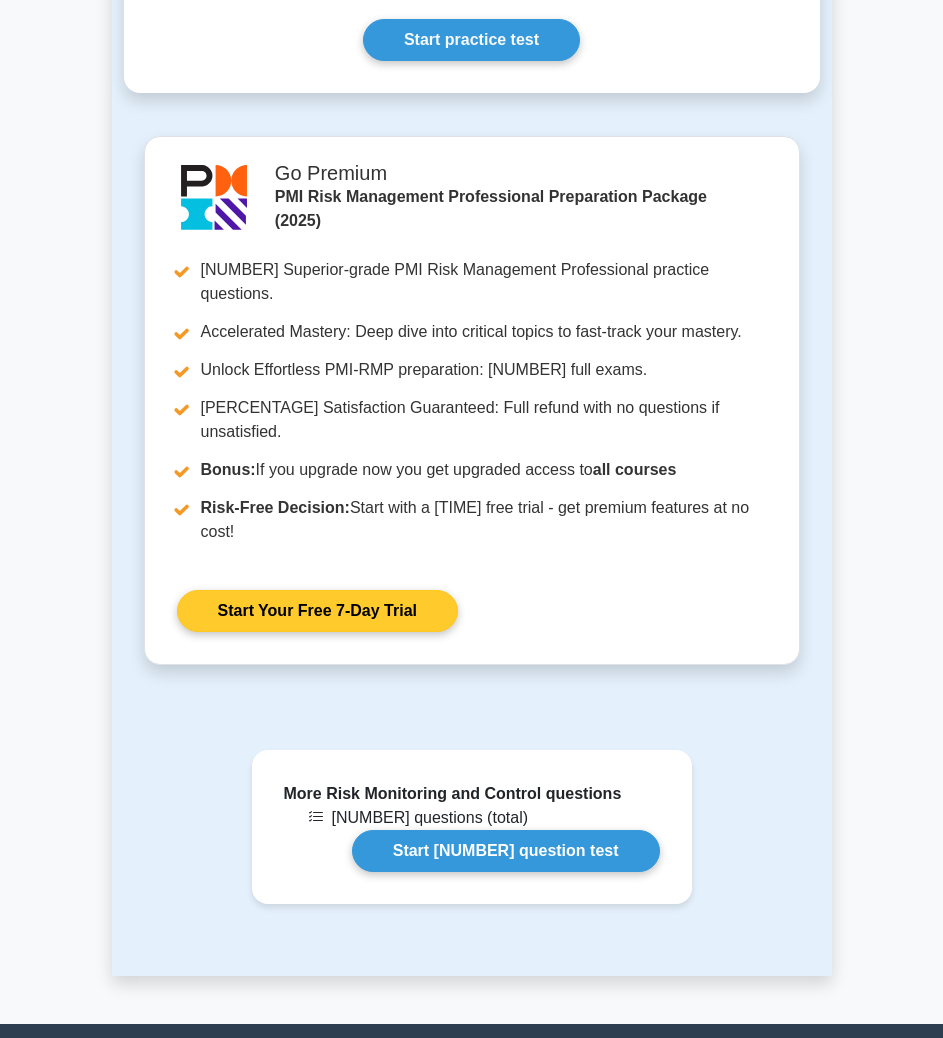 scroll, scrollTop: 1300, scrollLeft: 0, axis: vertical 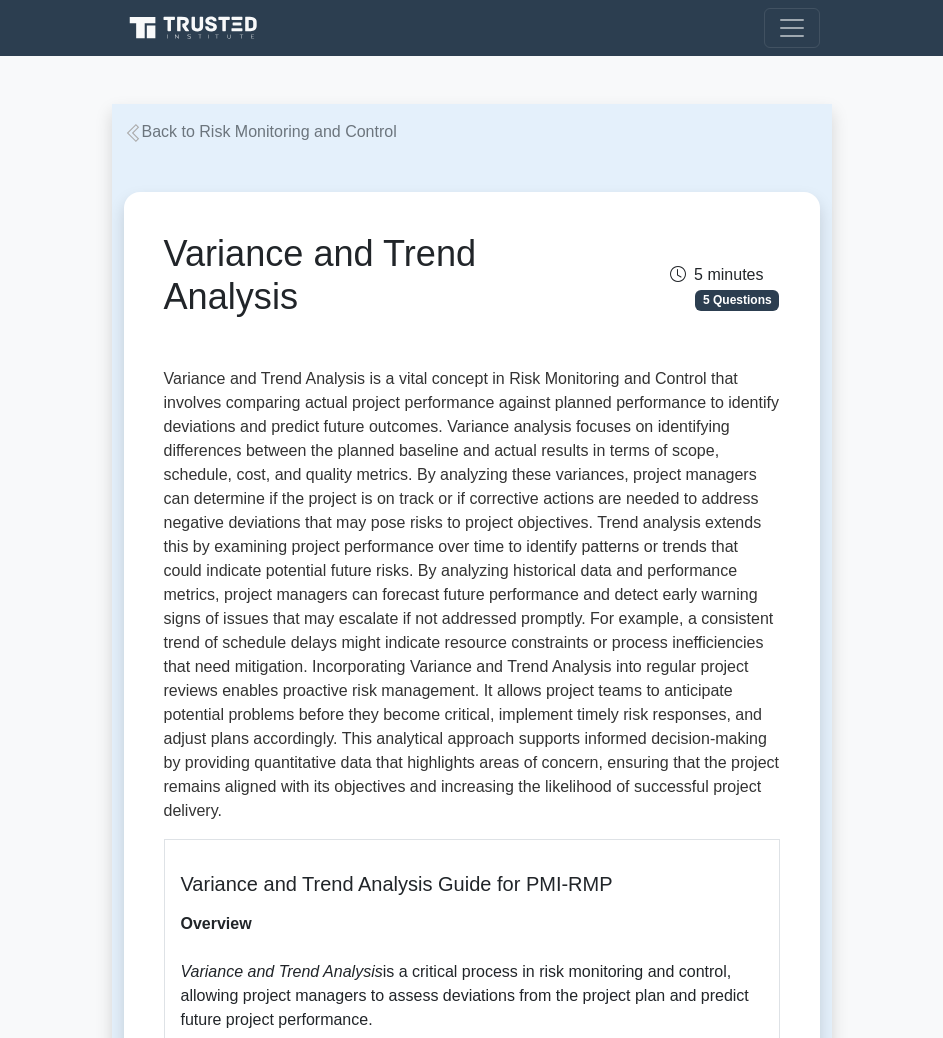 drag, startPoint x: 282, startPoint y: 275, endPoint x: 118, endPoint y: 239, distance: 167.90474 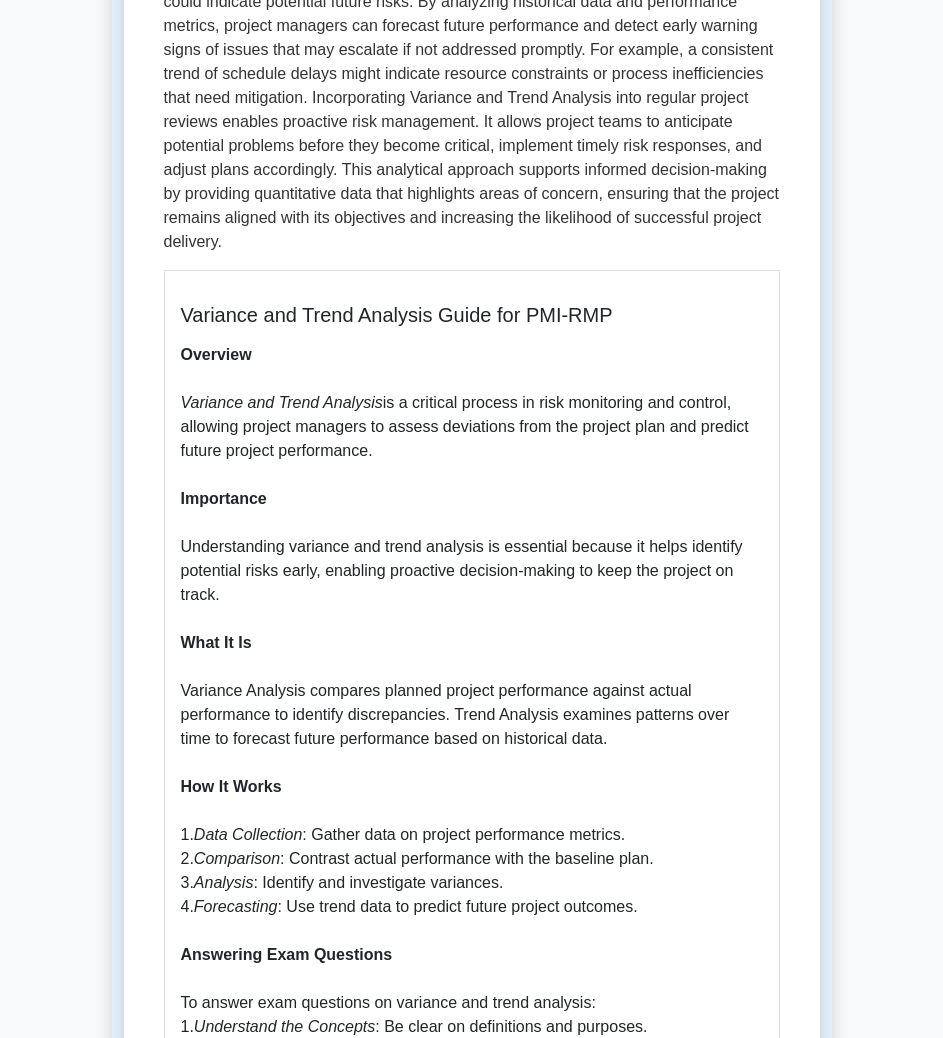 scroll, scrollTop: 400, scrollLeft: 0, axis: vertical 